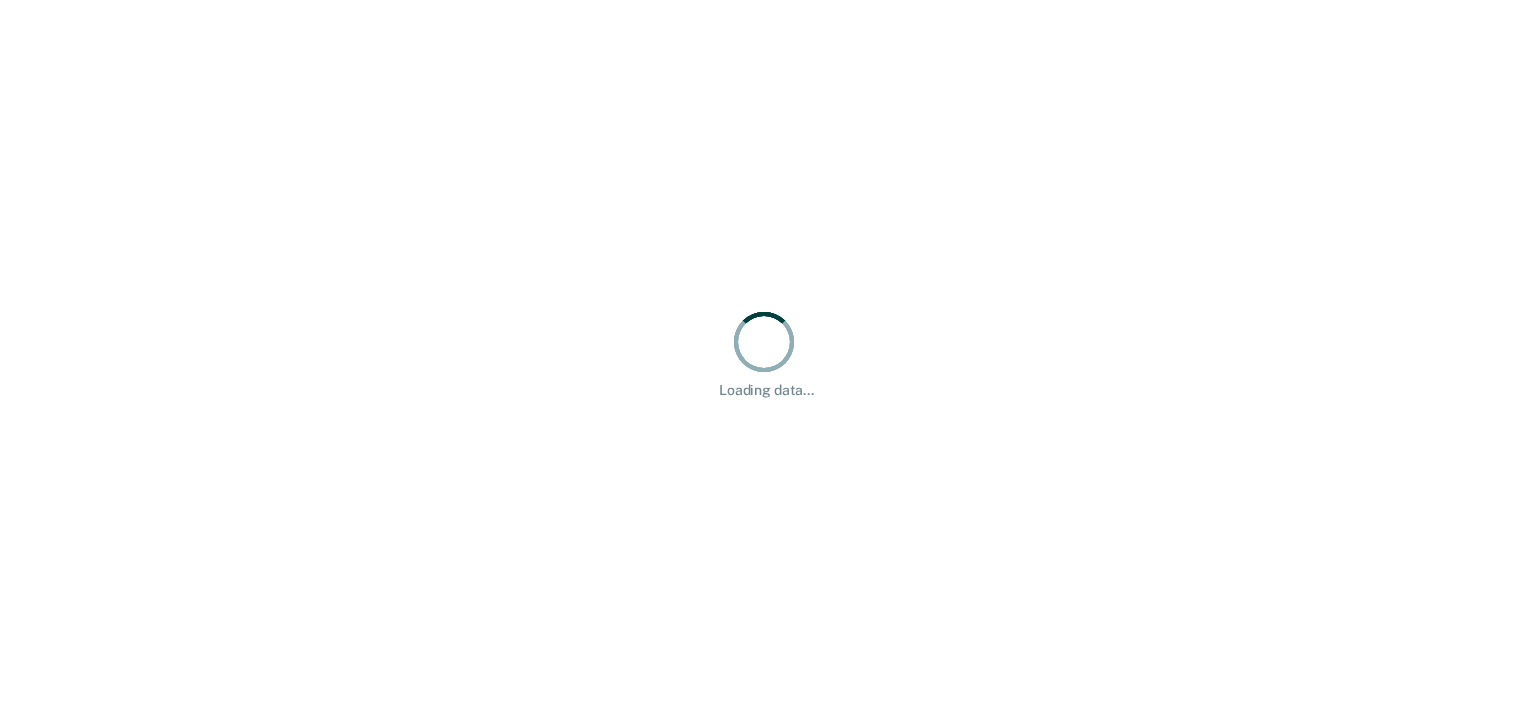 scroll, scrollTop: 0, scrollLeft: 0, axis: both 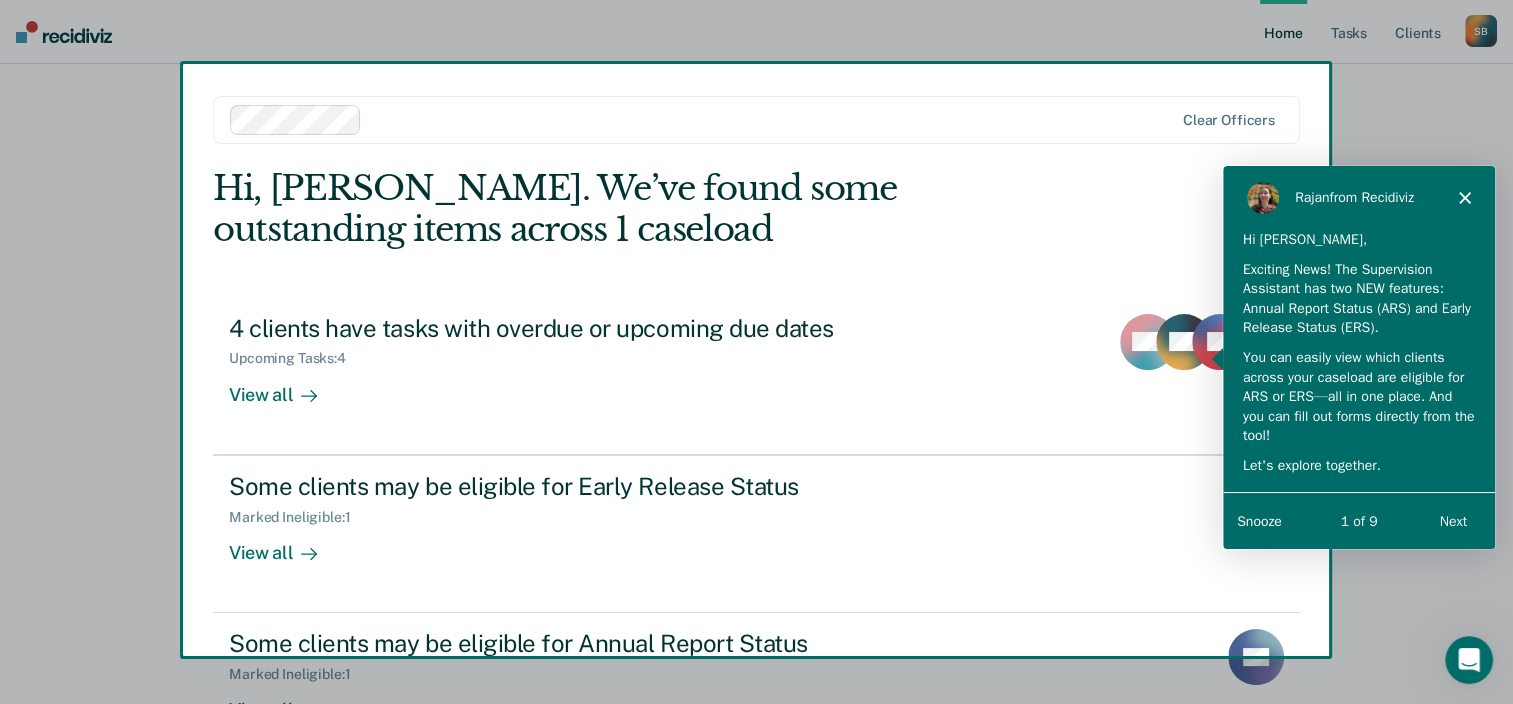 click on "Next" at bounding box center [1452, 520] 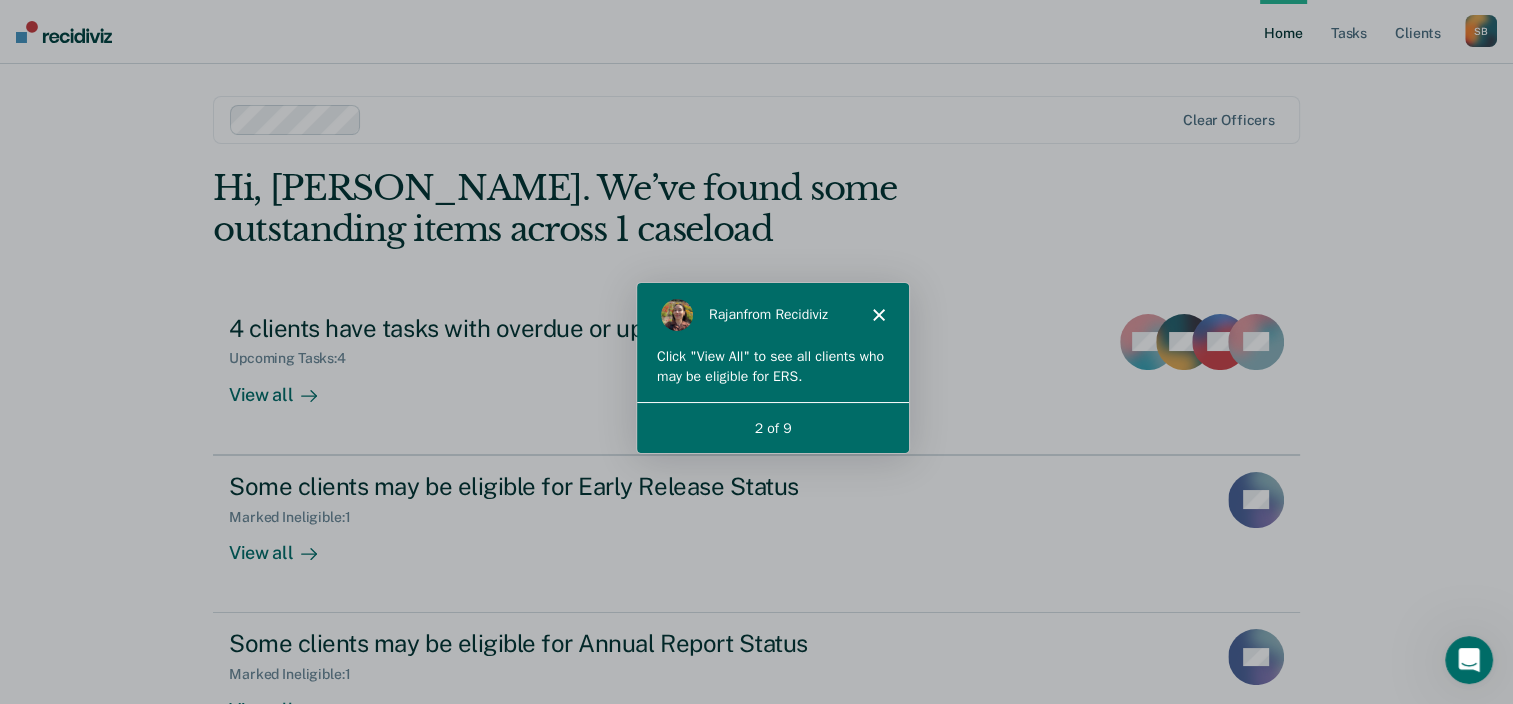 scroll, scrollTop: 0, scrollLeft: 0, axis: both 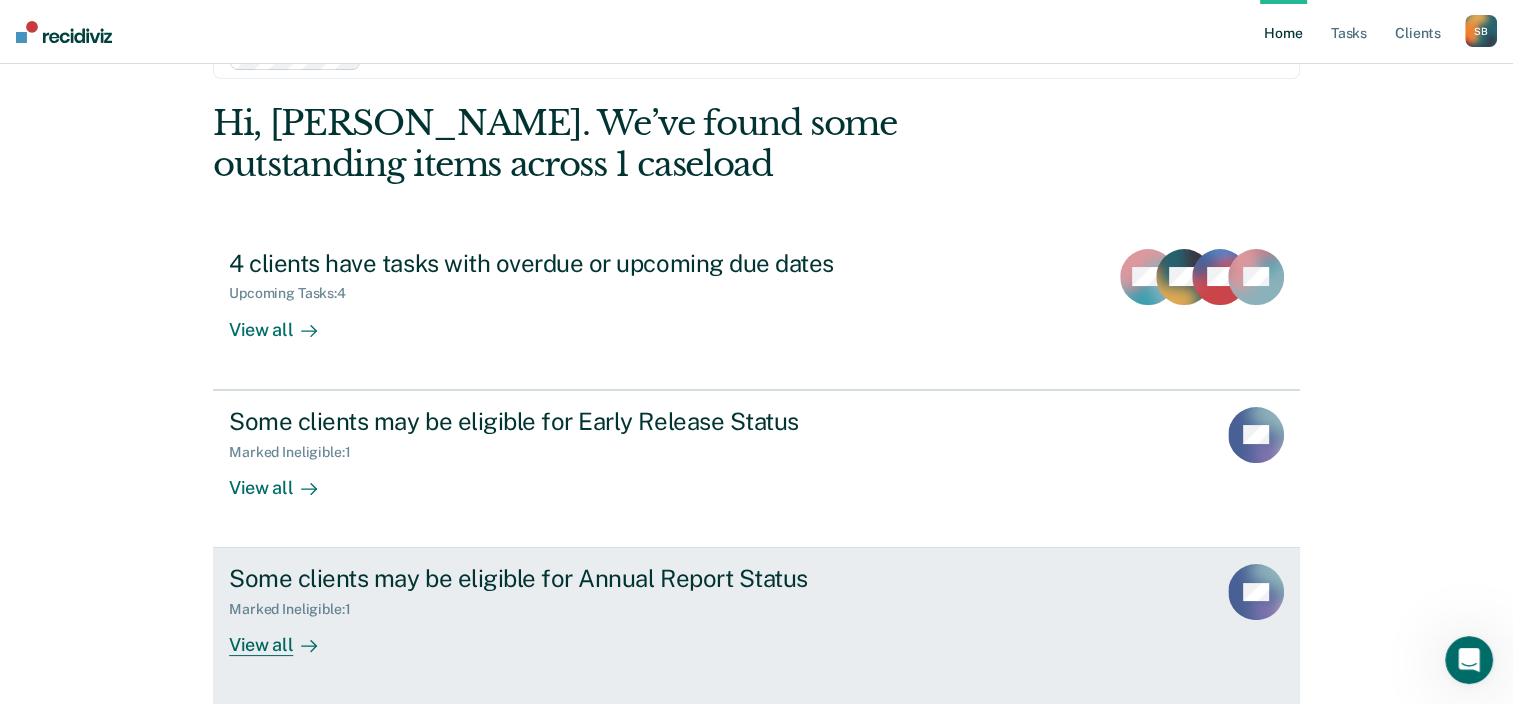 click on "View all" at bounding box center (285, 637) 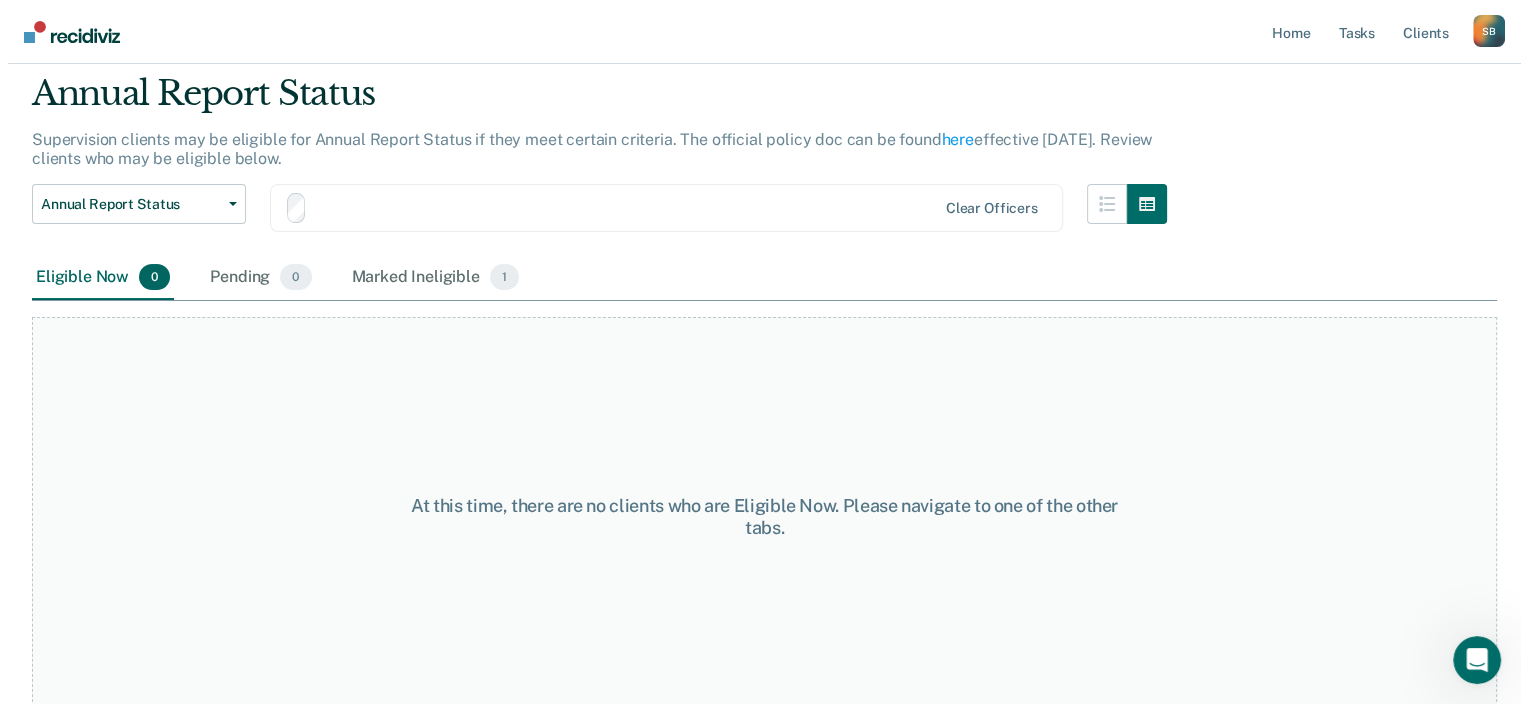 scroll, scrollTop: 0, scrollLeft: 0, axis: both 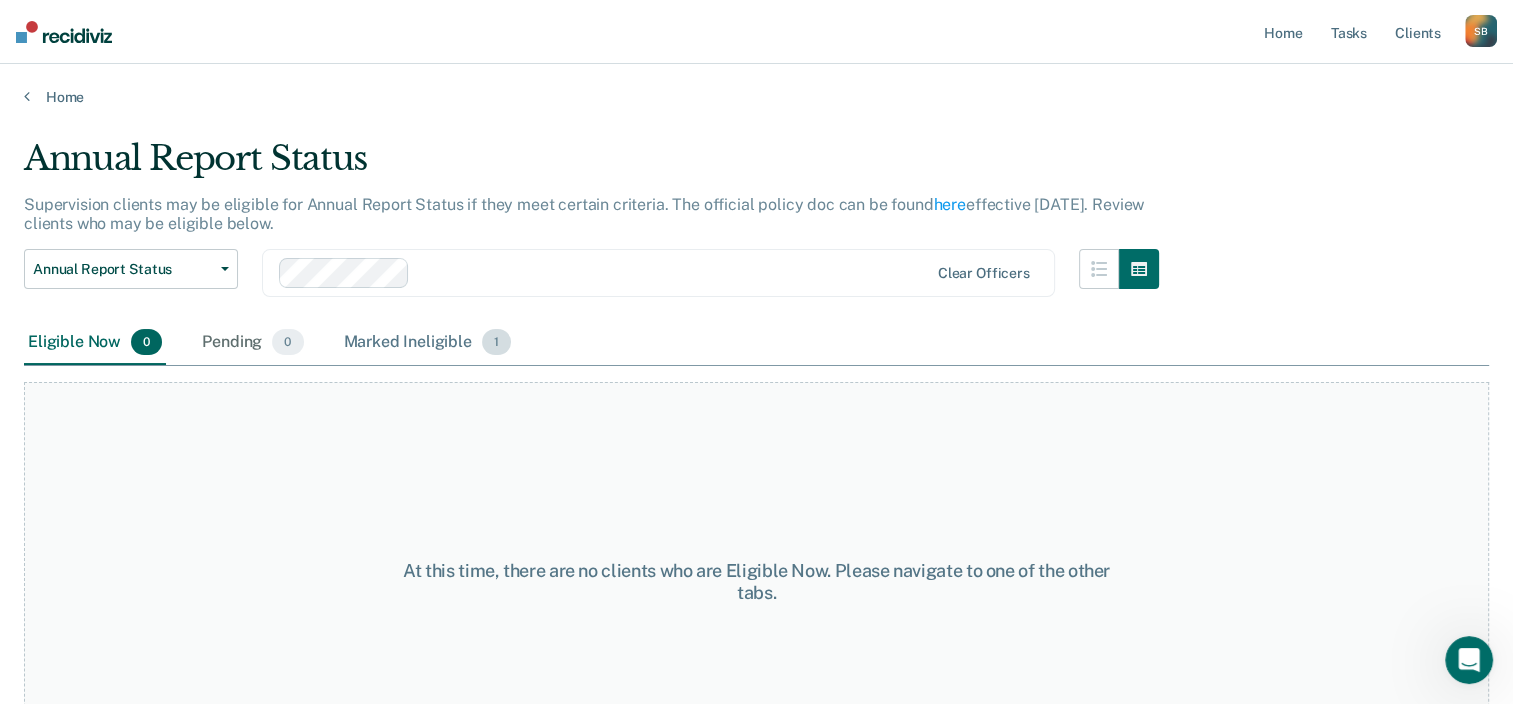 click on "Marked Ineligible 1" at bounding box center (428, 343) 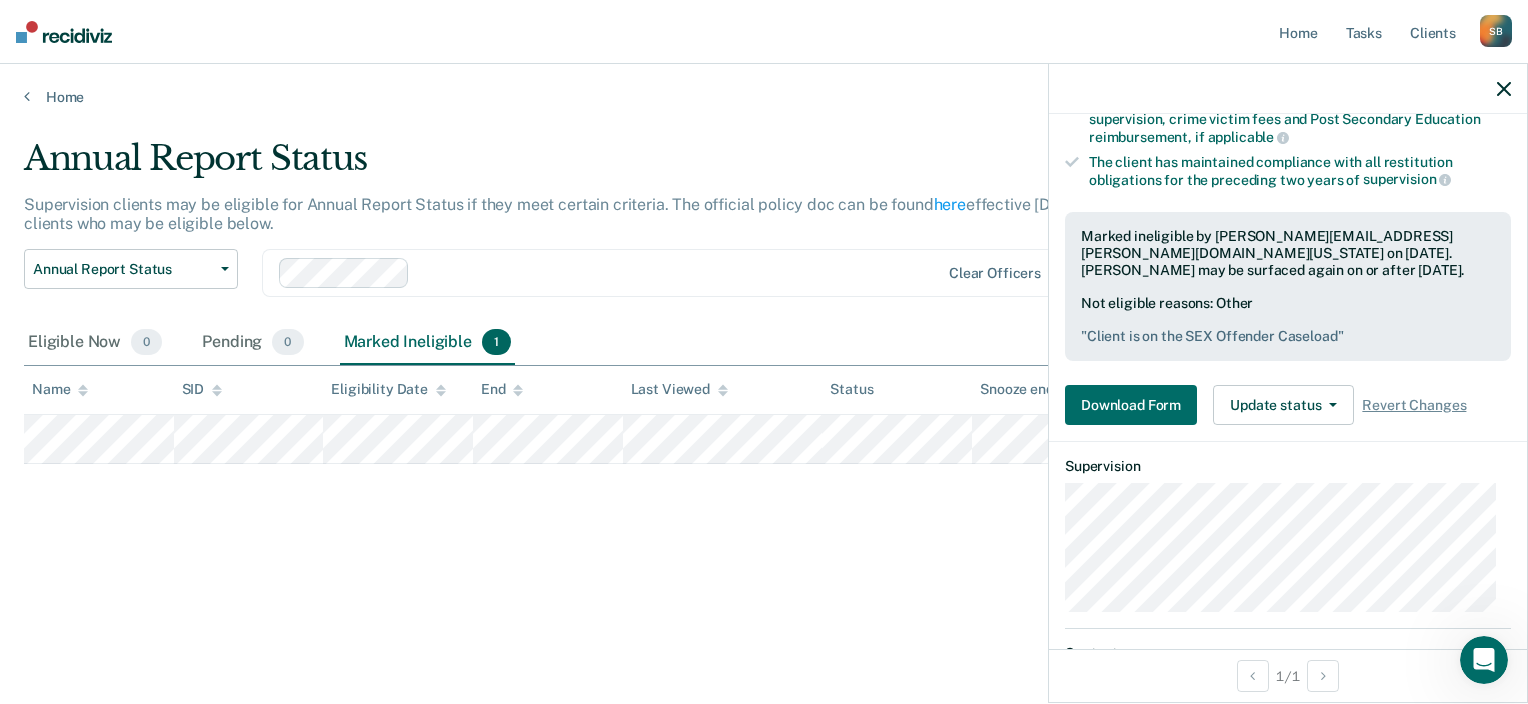 scroll, scrollTop: 400, scrollLeft: 0, axis: vertical 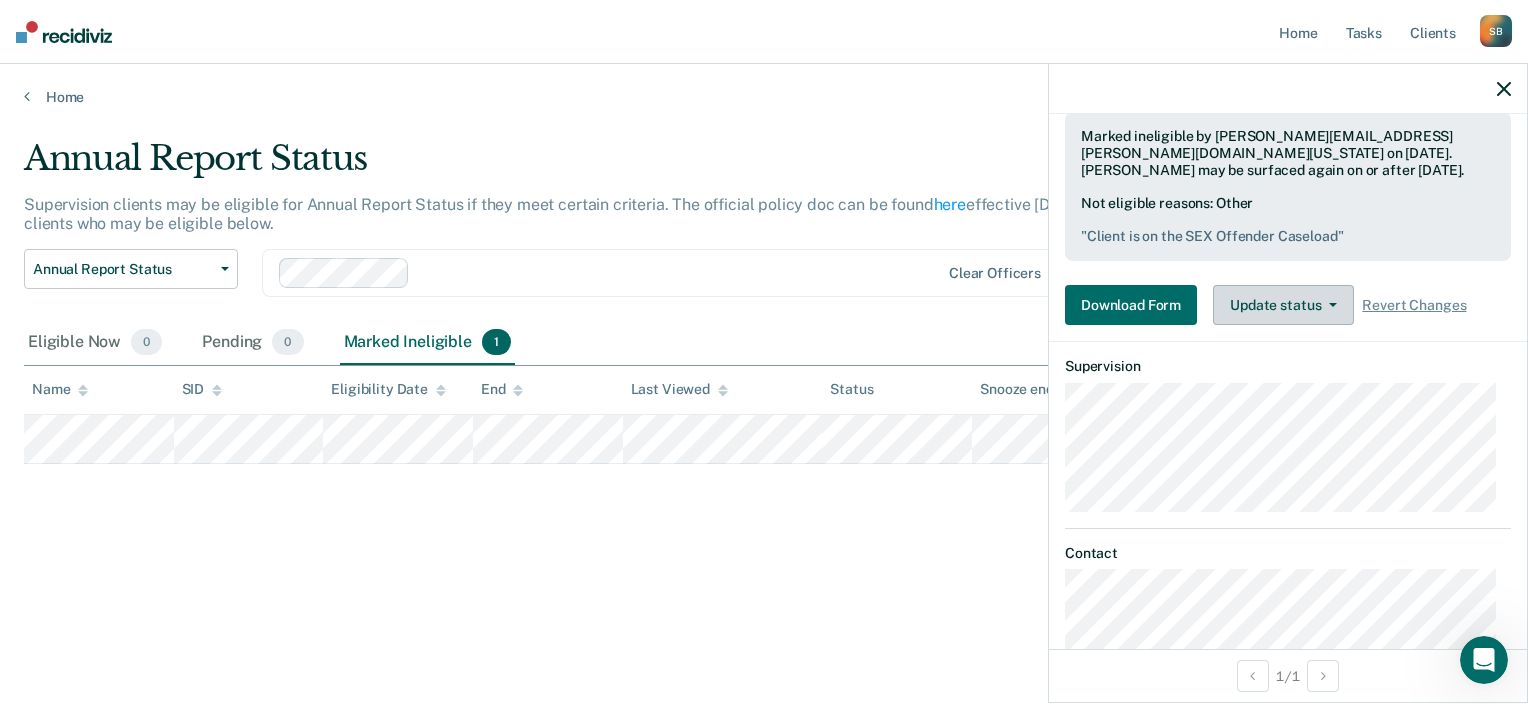 click on "Update status" at bounding box center [1283, 305] 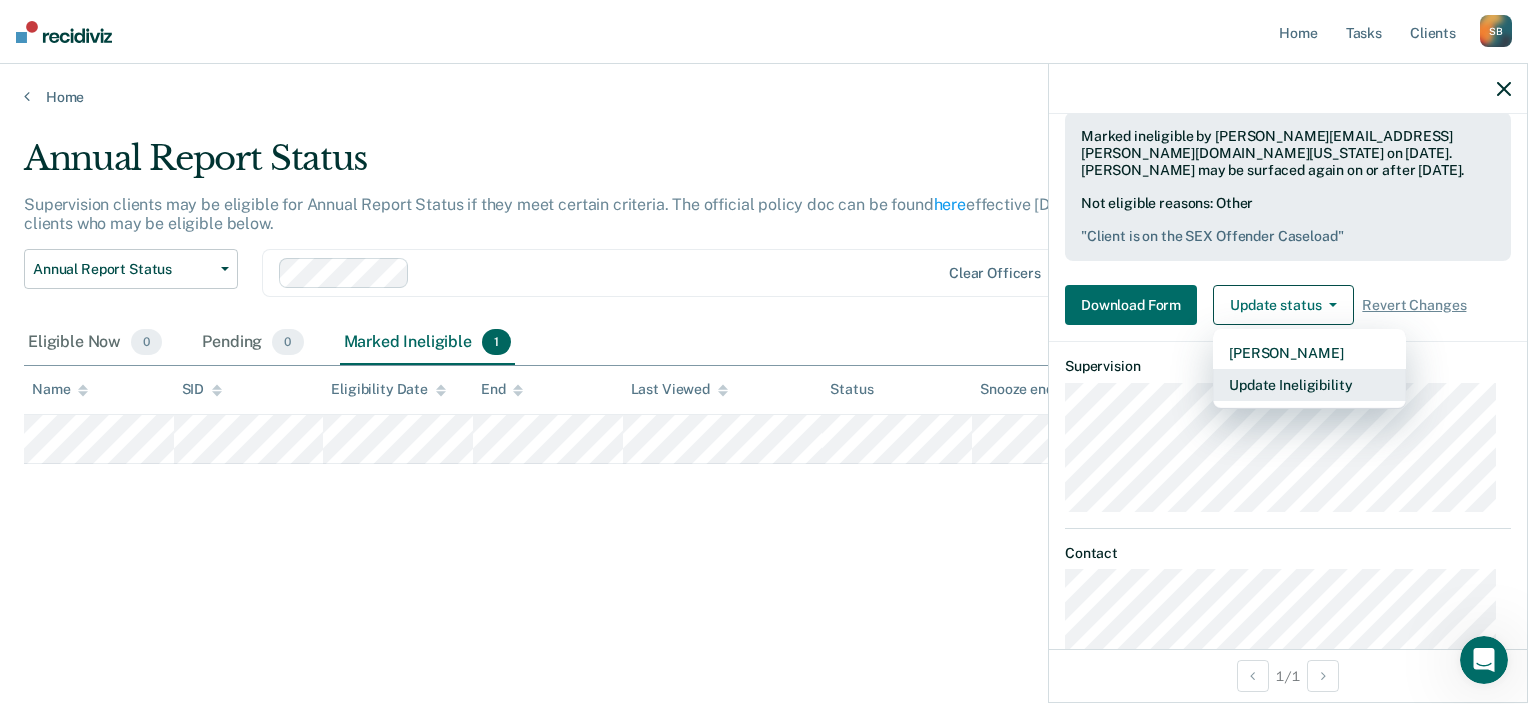 click on "Update Ineligibility" at bounding box center (1309, 385) 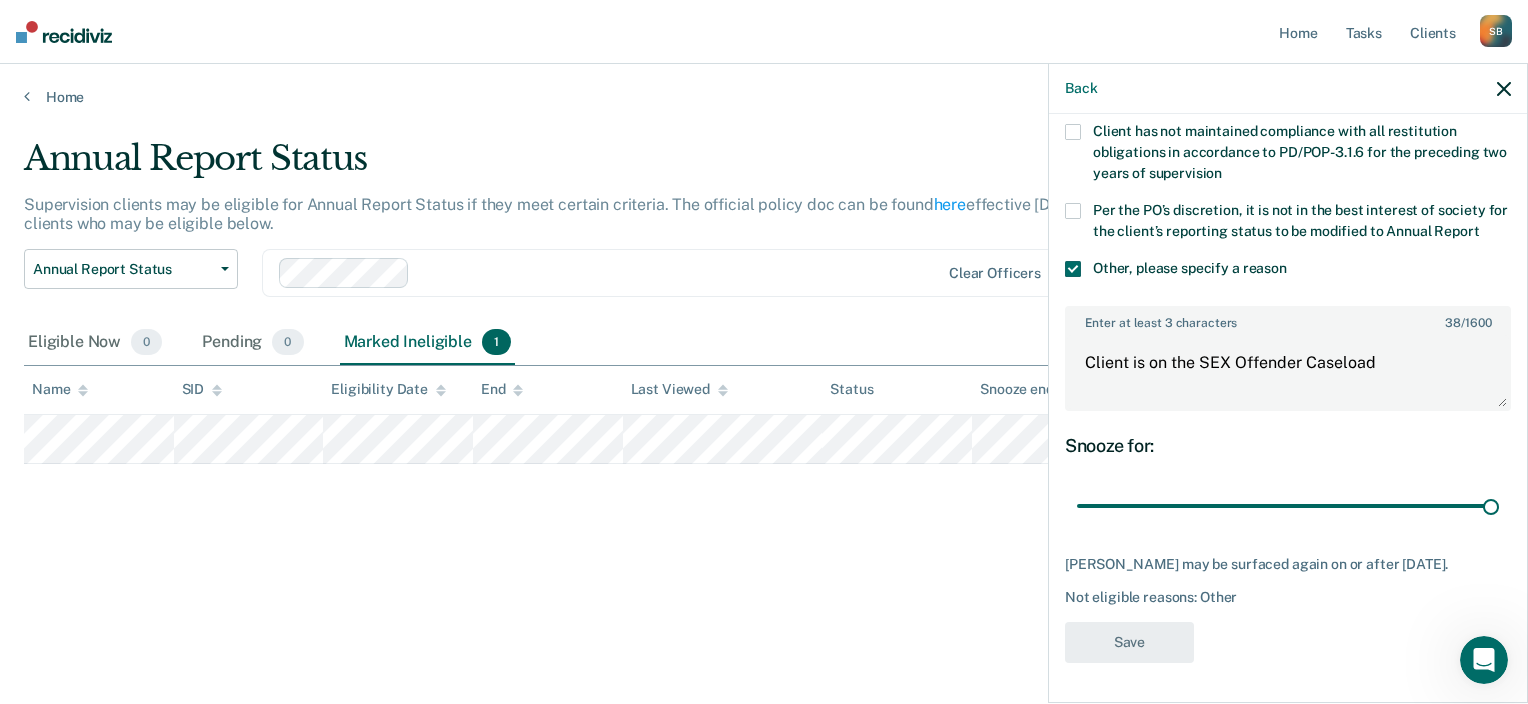scroll, scrollTop: 254, scrollLeft: 0, axis: vertical 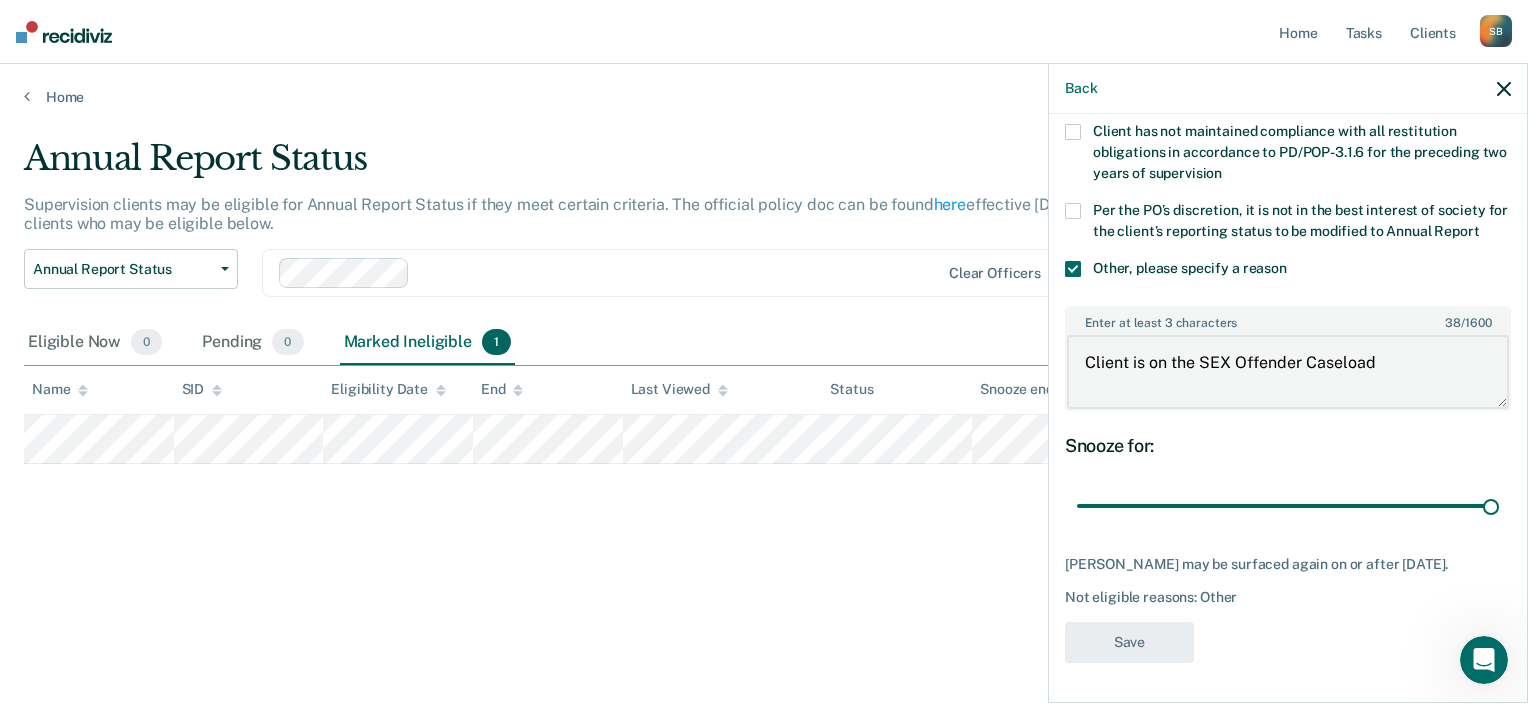 click on "Client is on the SEX Offender Caseload" at bounding box center (1288, 372) 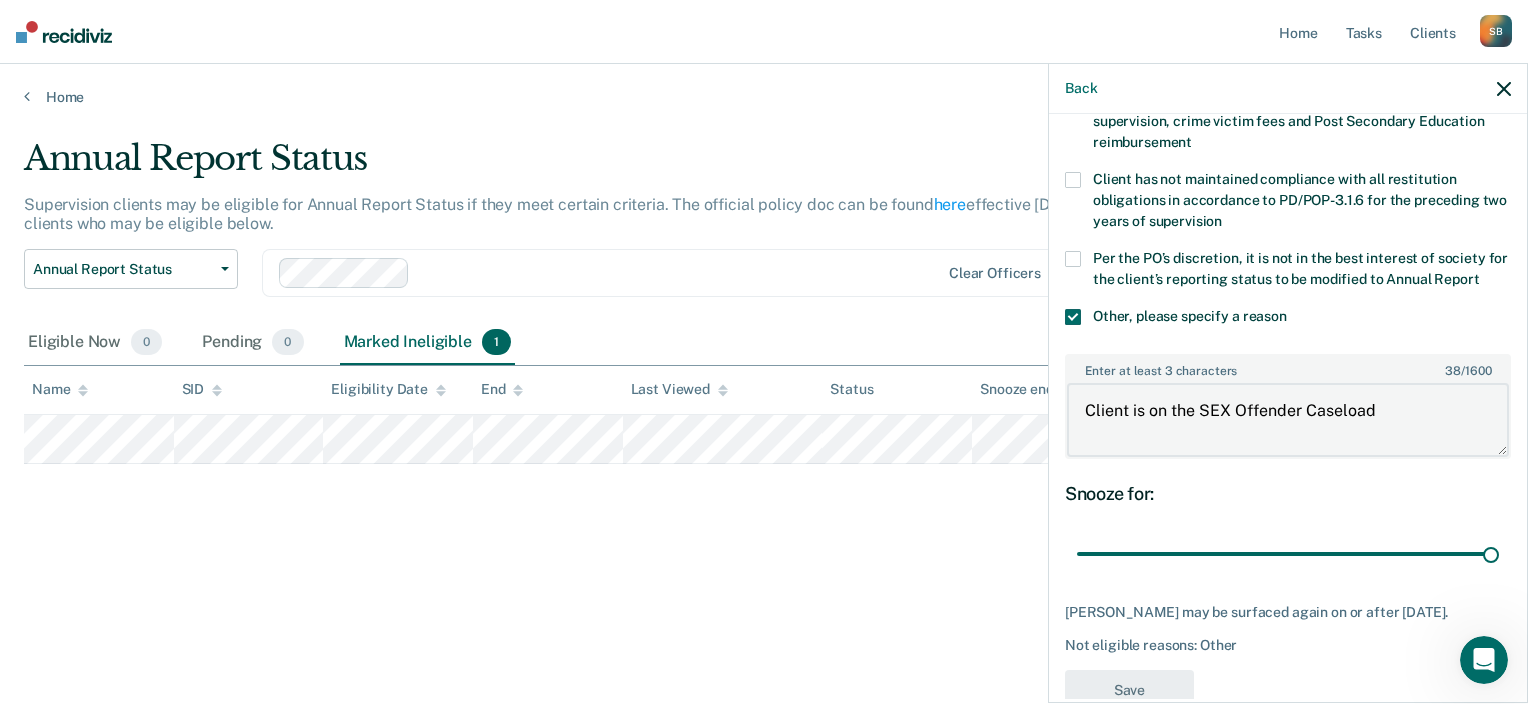 scroll, scrollTop: 54, scrollLeft: 0, axis: vertical 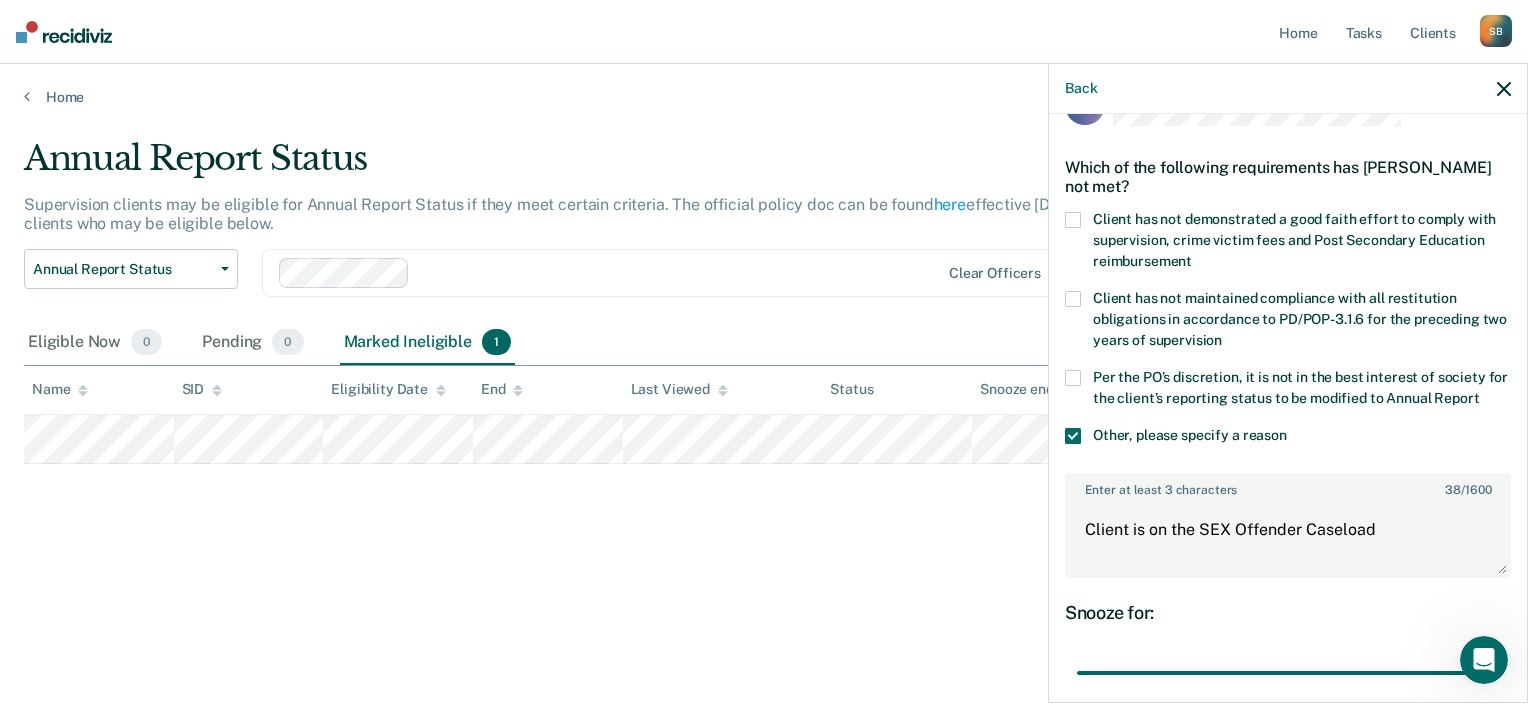 click at bounding box center [1073, 436] 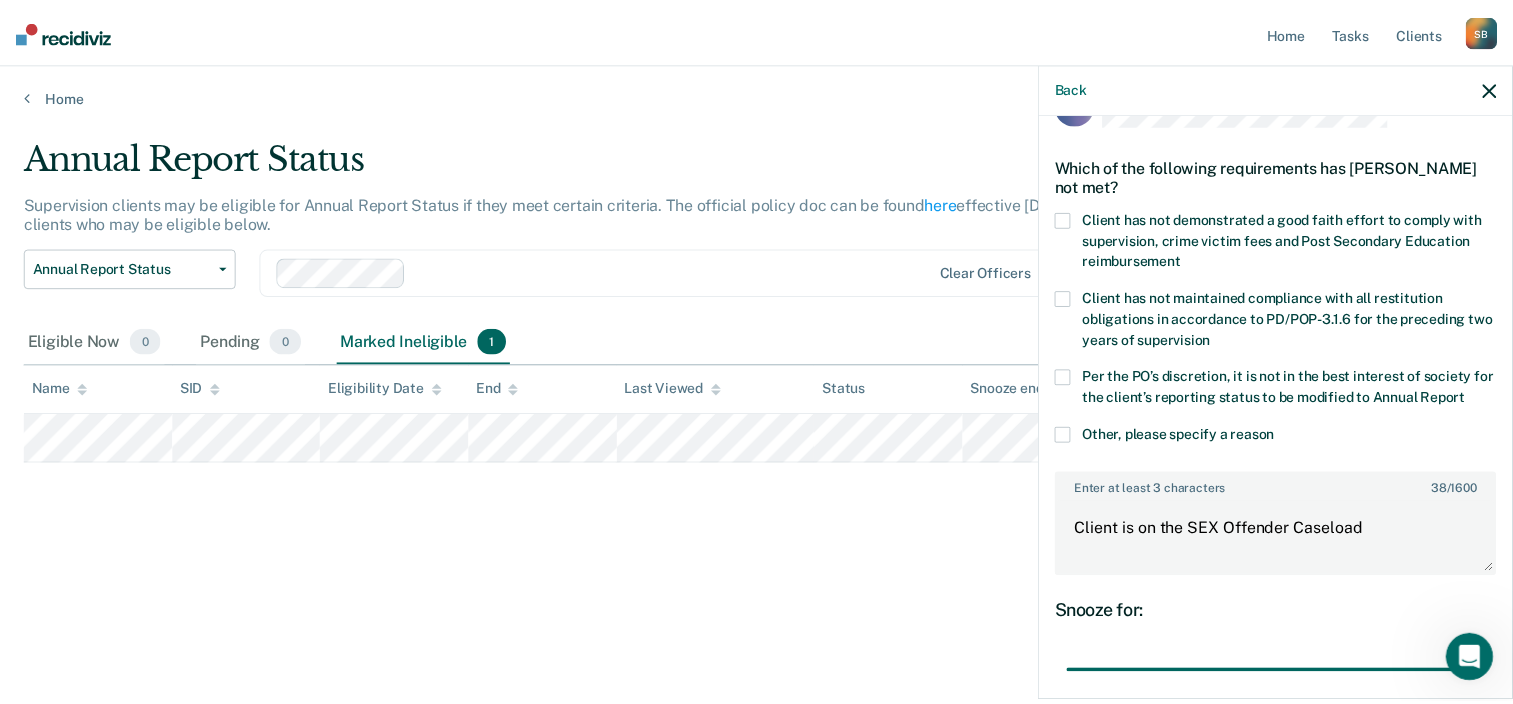 scroll, scrollTop: 0, scrollLeft: 0, axis: both 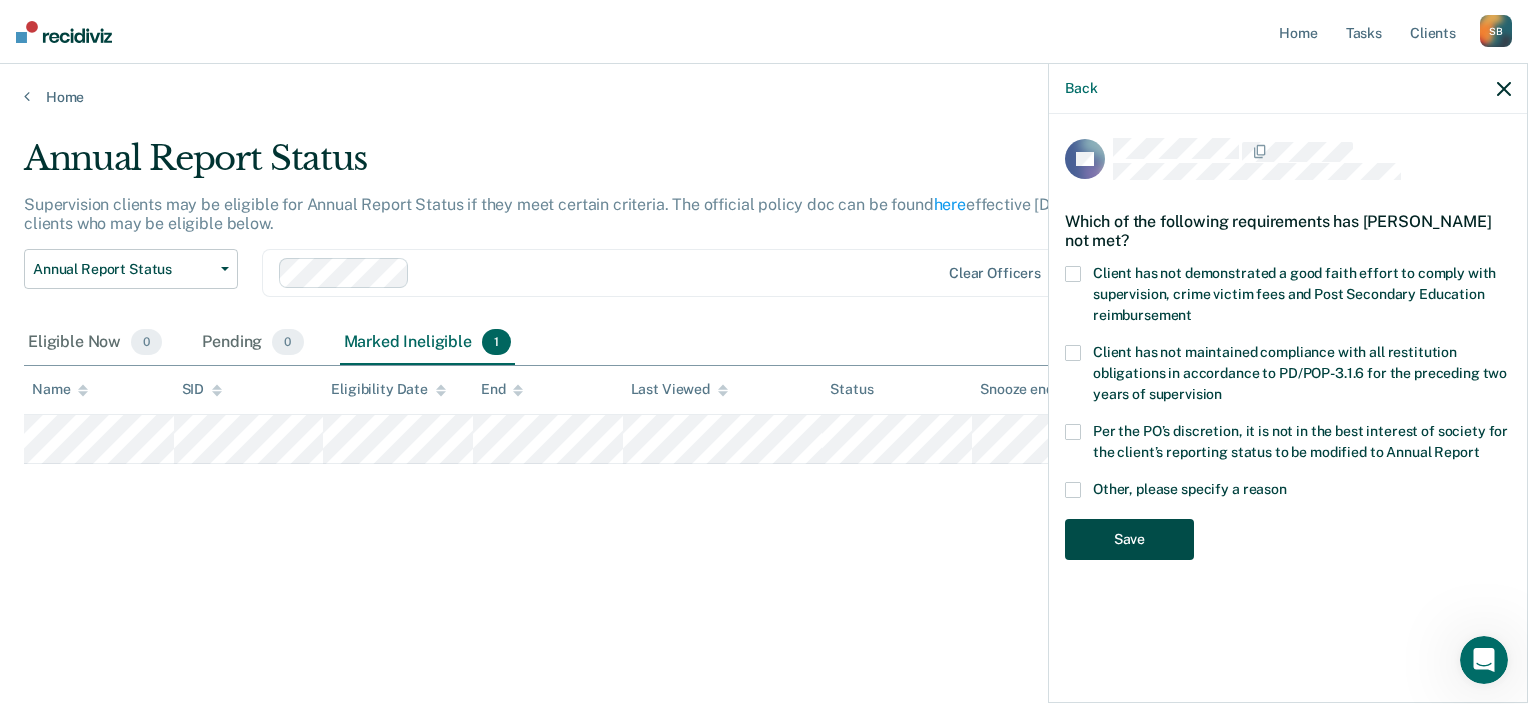 click on "Save" at bounding box center (1129, 539) 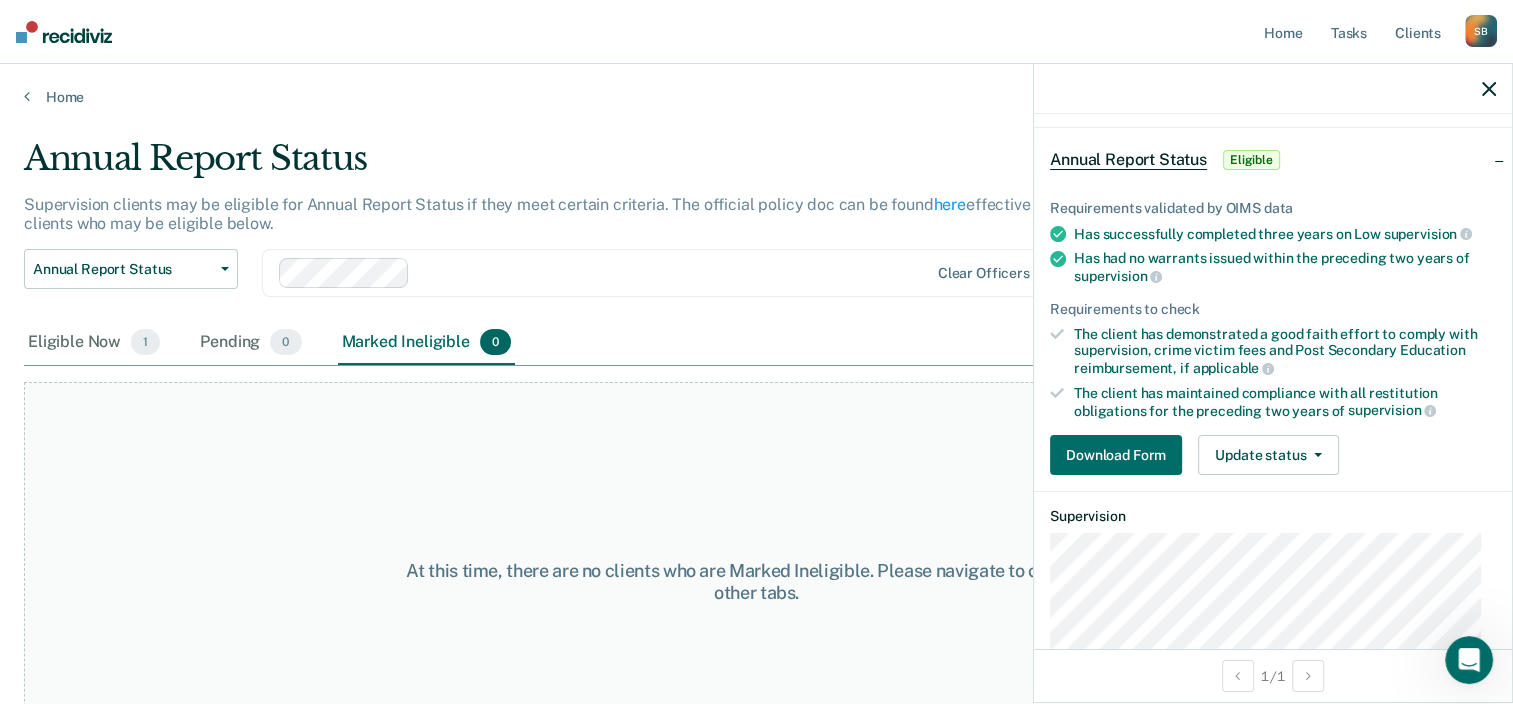 scroll, scrollTop: 56, scrollLeft: 0, axis: vertical 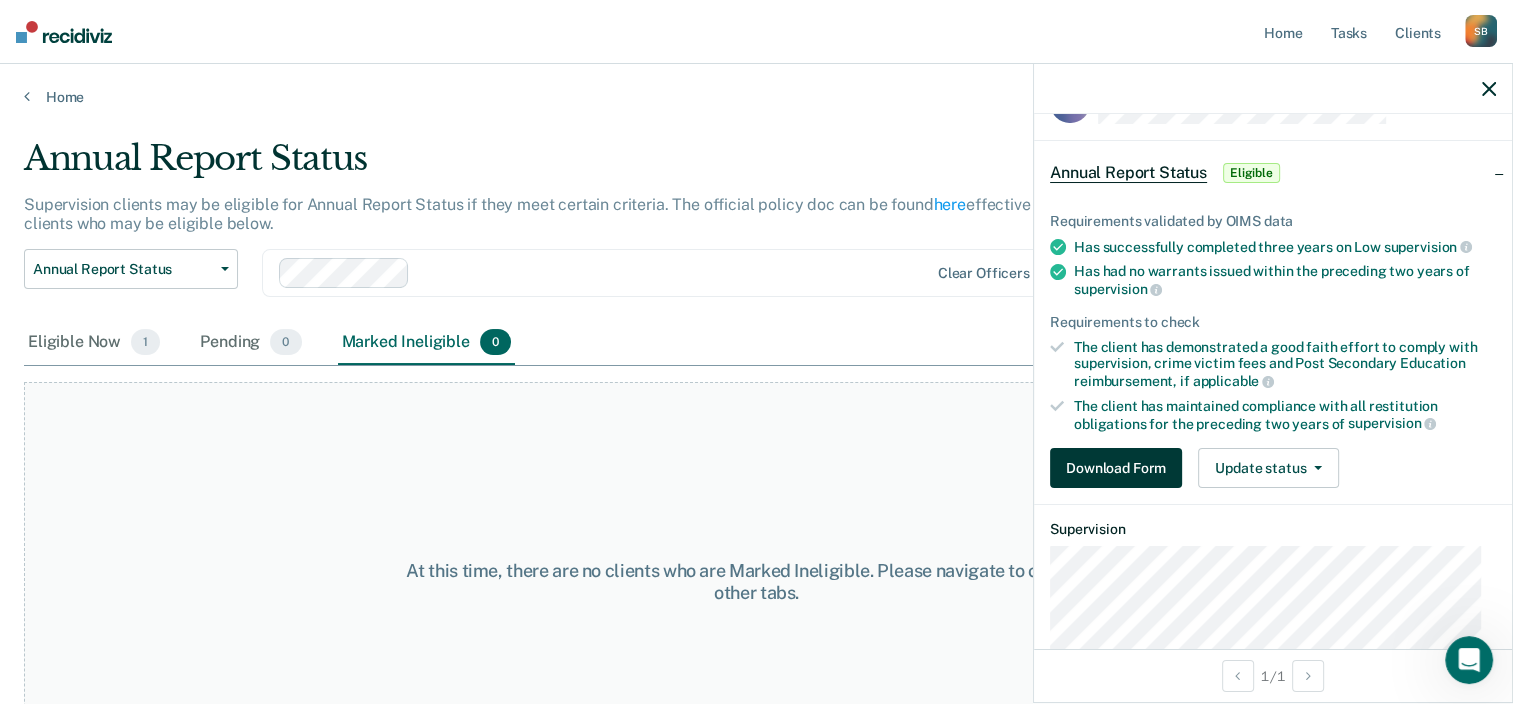 click on "Download Form" at bounding box center [1116, 468] 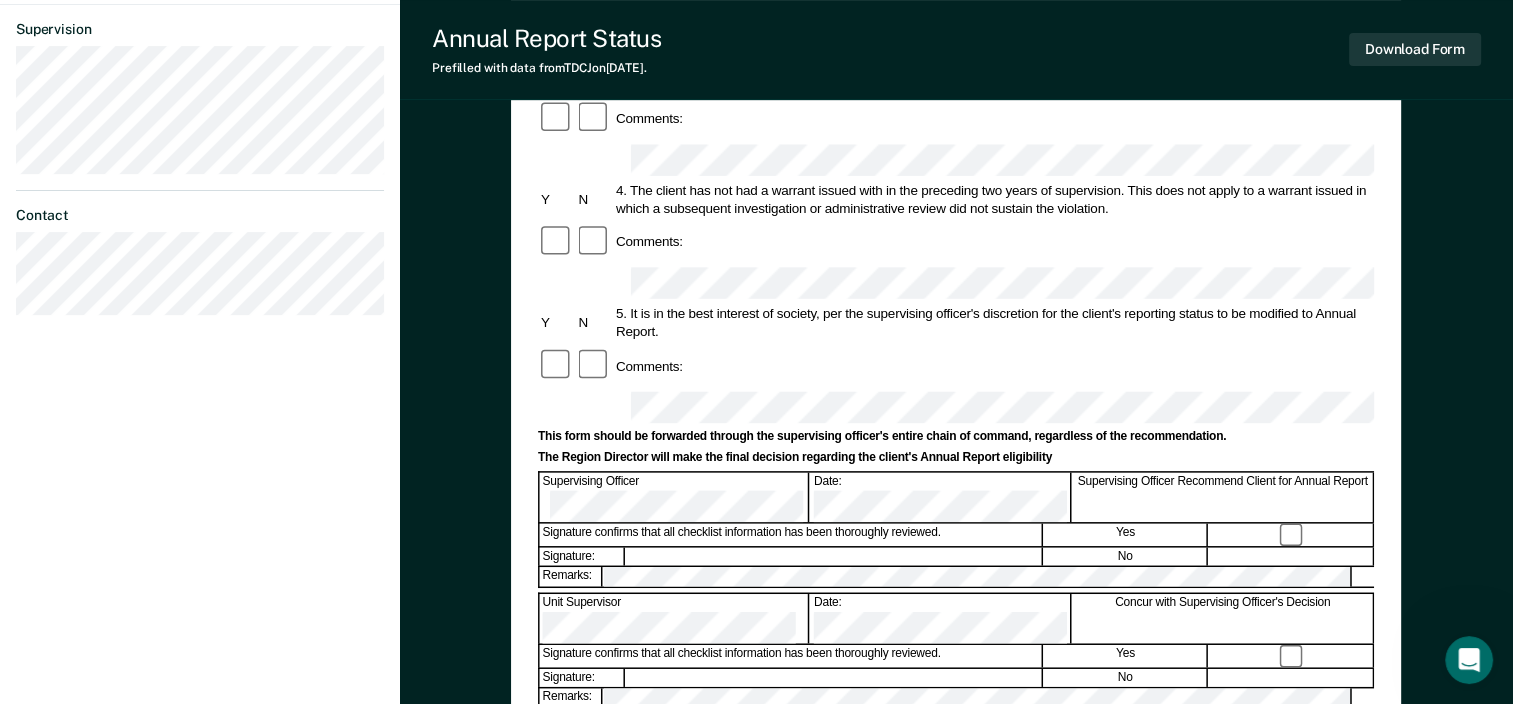 scroll, scrollTop: 600, scrollLeft: 0, axis: vertical 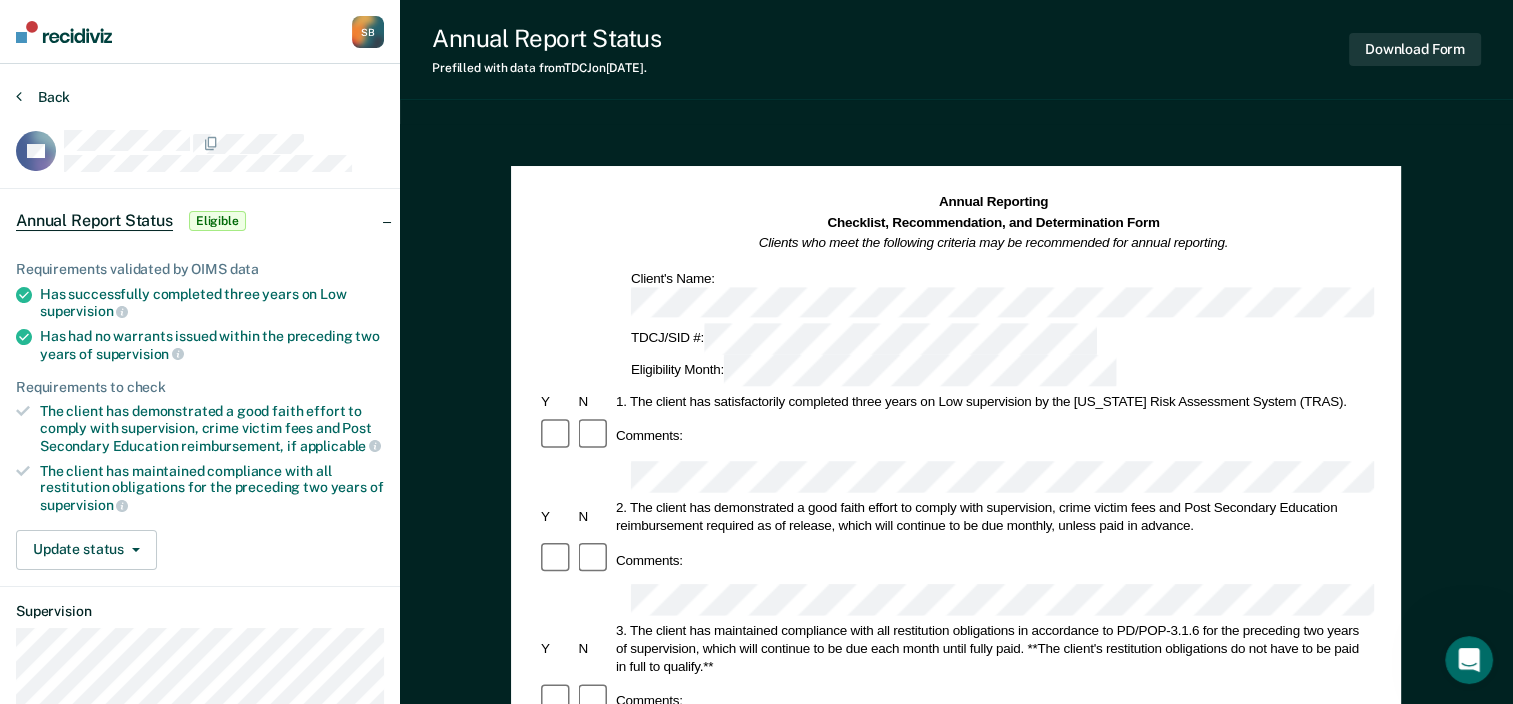 click on "Back" at bounding box center (43, 97) 